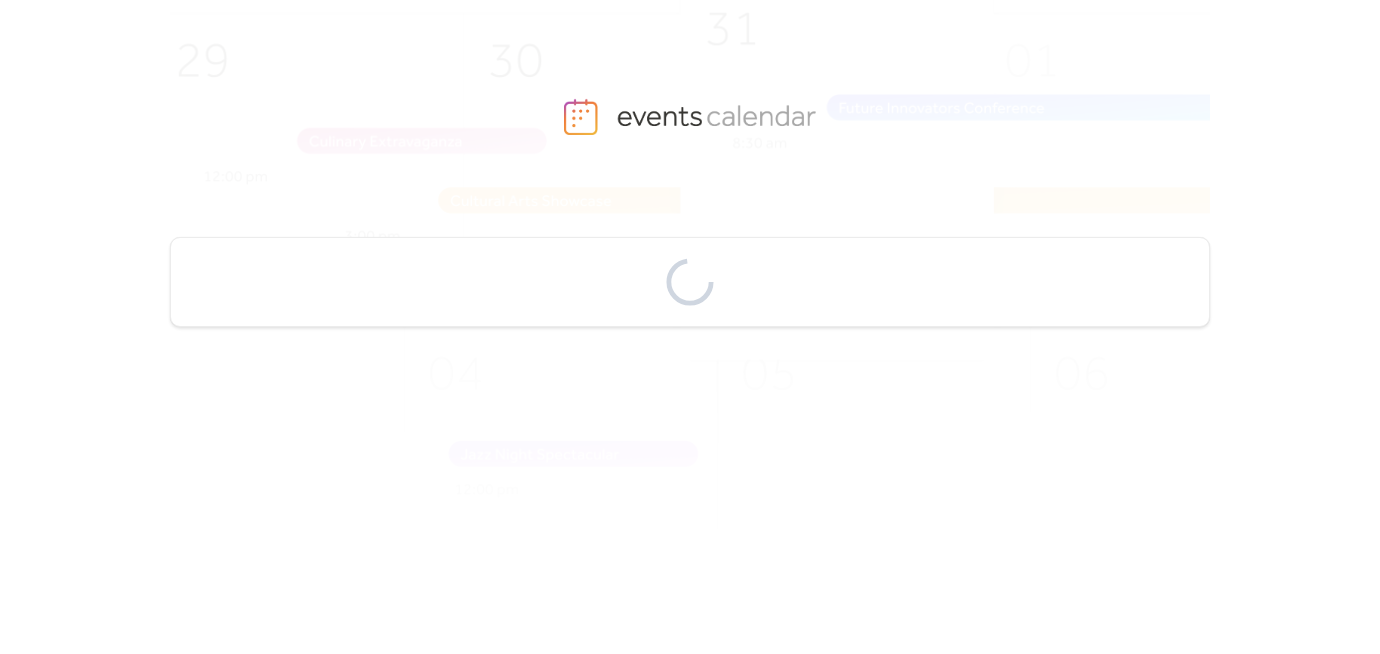scroll, scrollTop: 0, scrollLeft: 0, axis: both 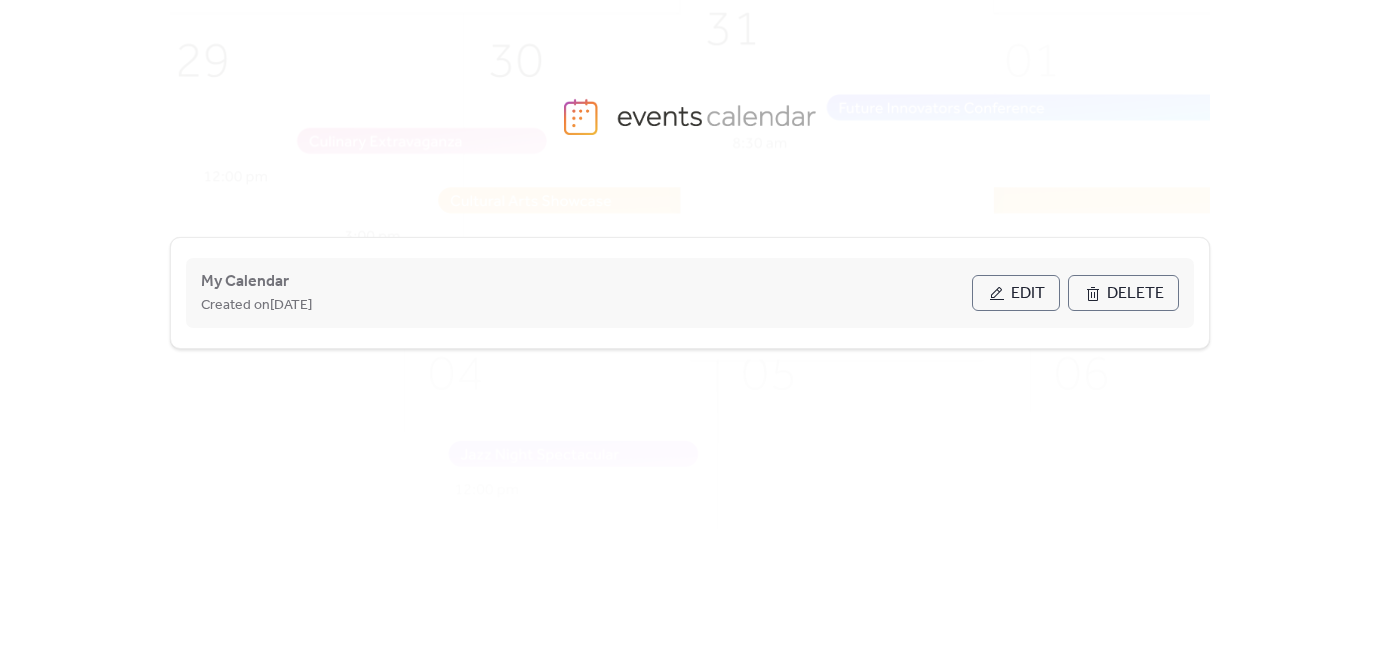 click on "Edit" at bounding box center (1028, 294) 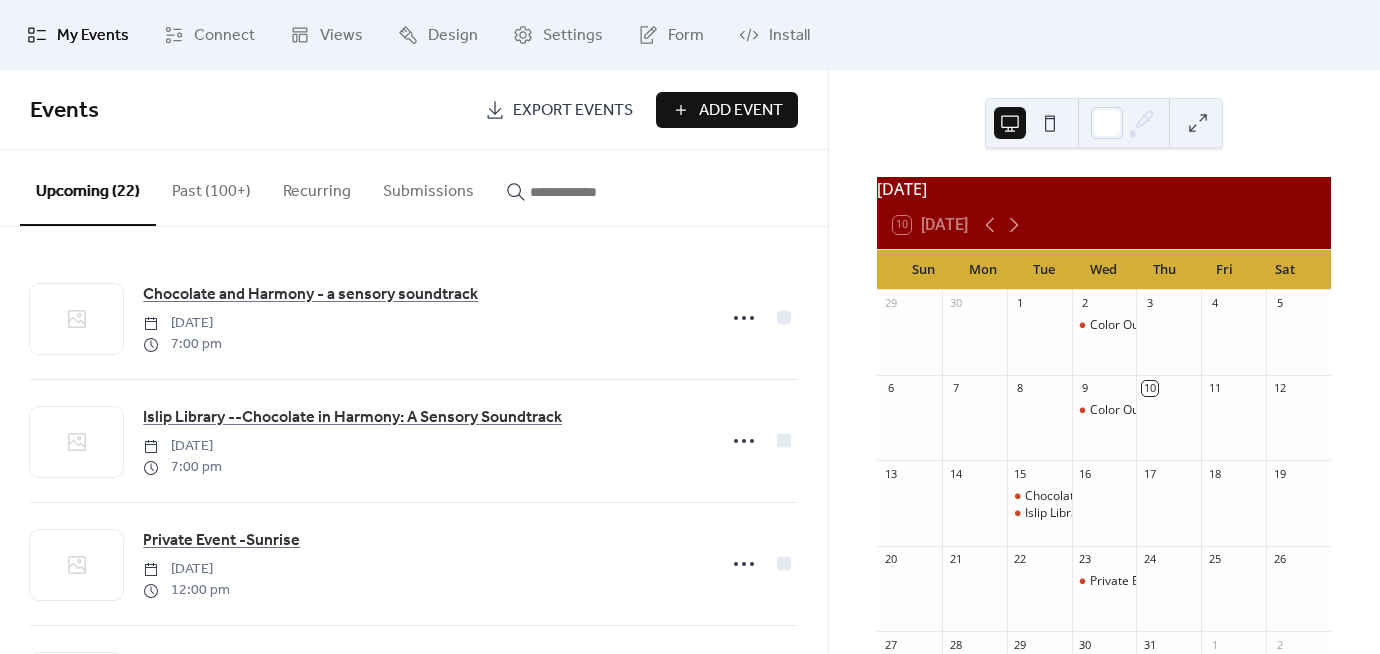 click on "Add Event" at bounding box center [741, 111] 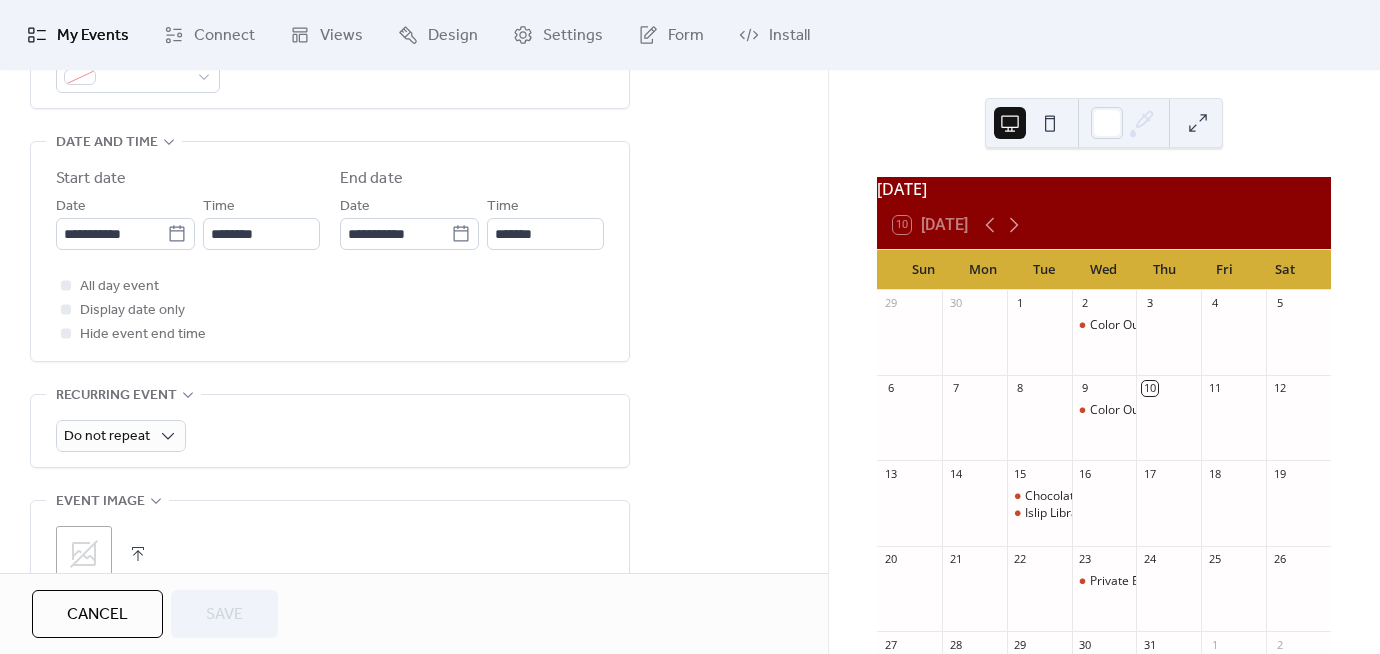 scroll, scrollTop: 633, scrollLeft: 0, axis: vertical 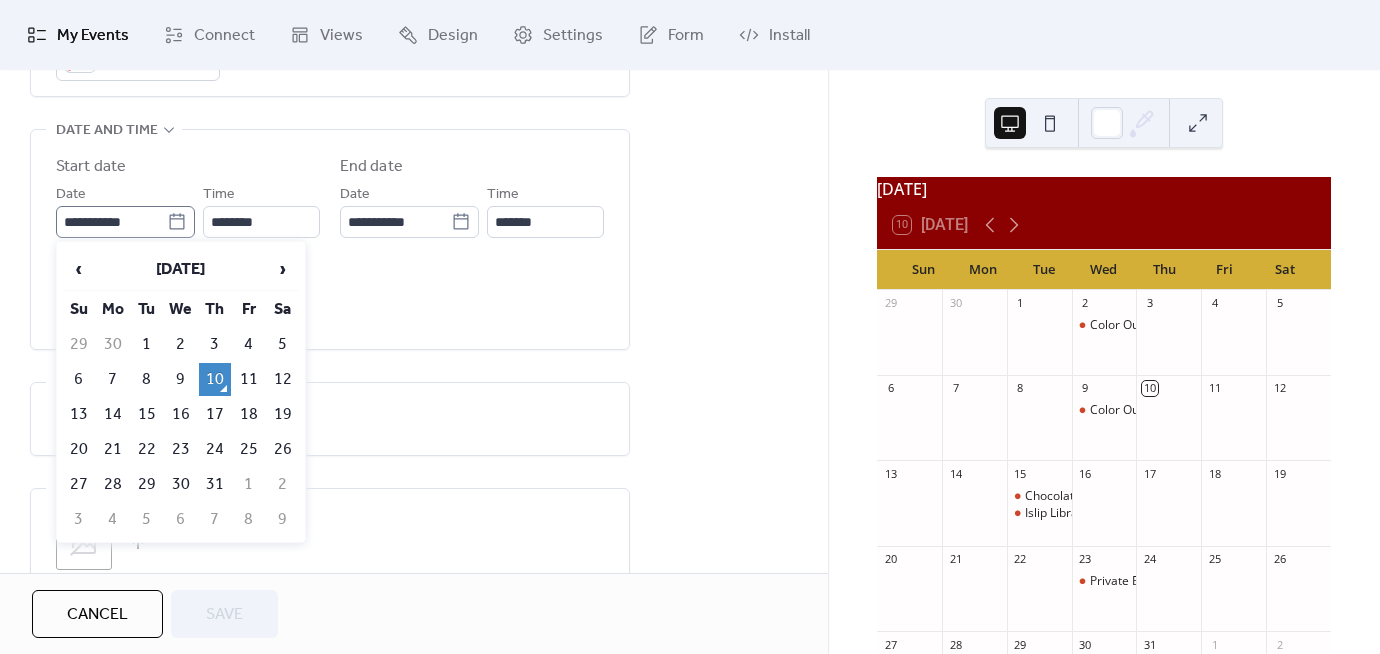 click 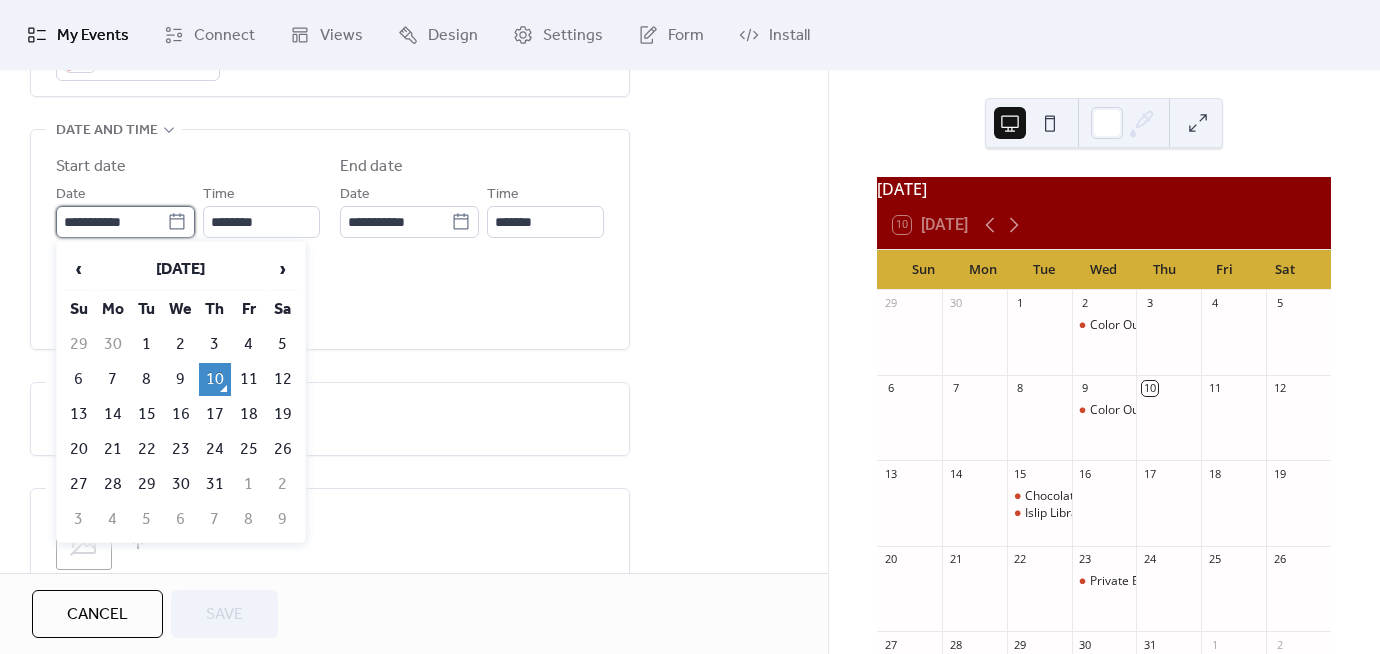 click on "**********" at bounding box center [111, 222] 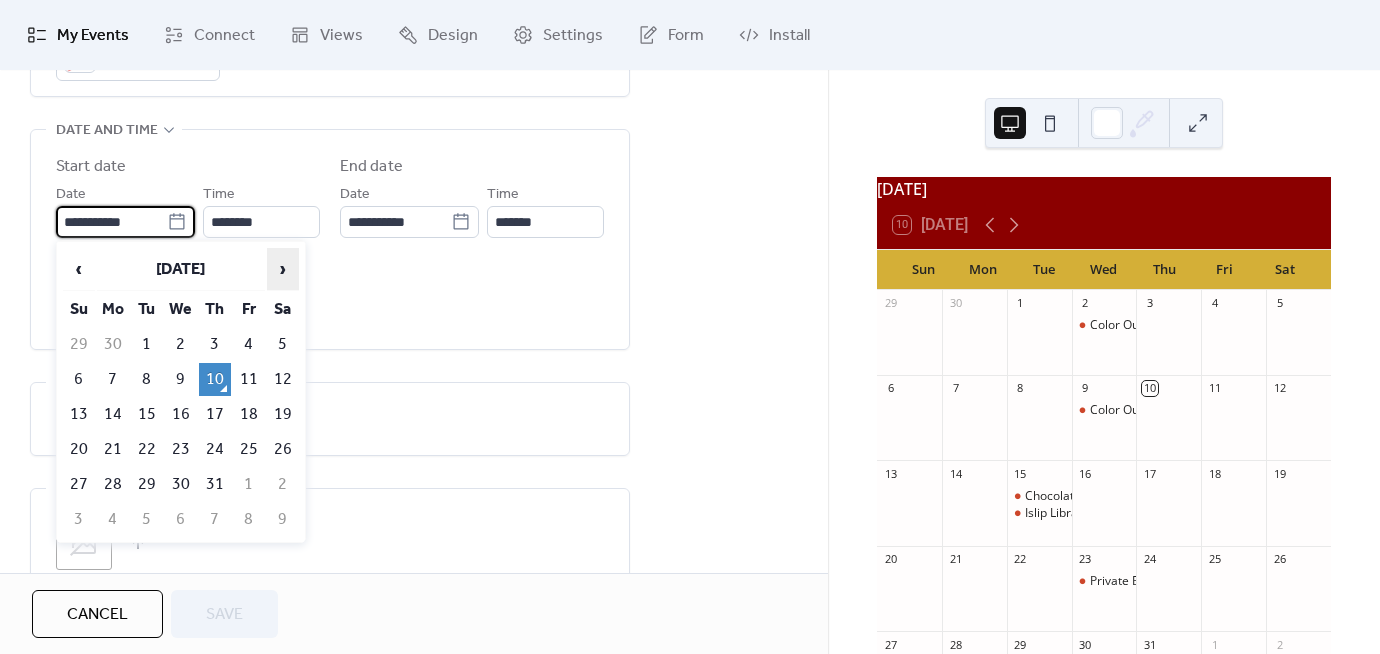 click on "›" at bounding box center [283, 269] 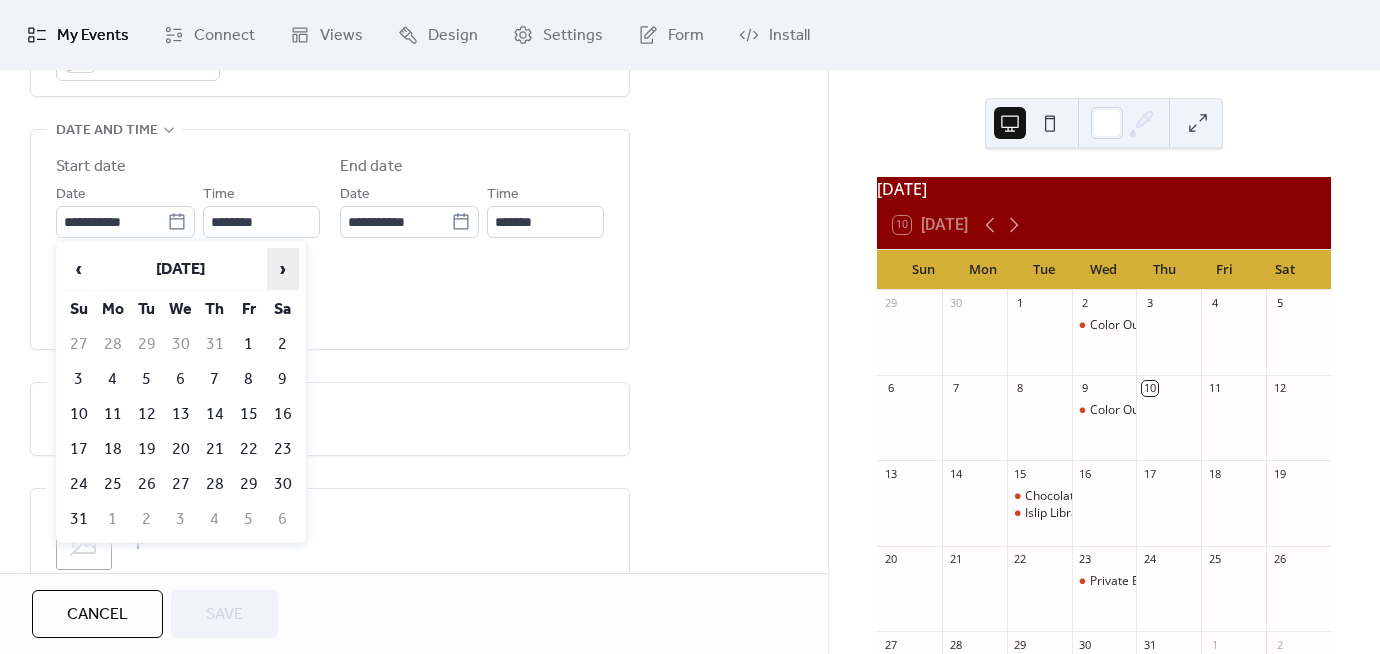 click on "›" at bounding box center (283, 269) 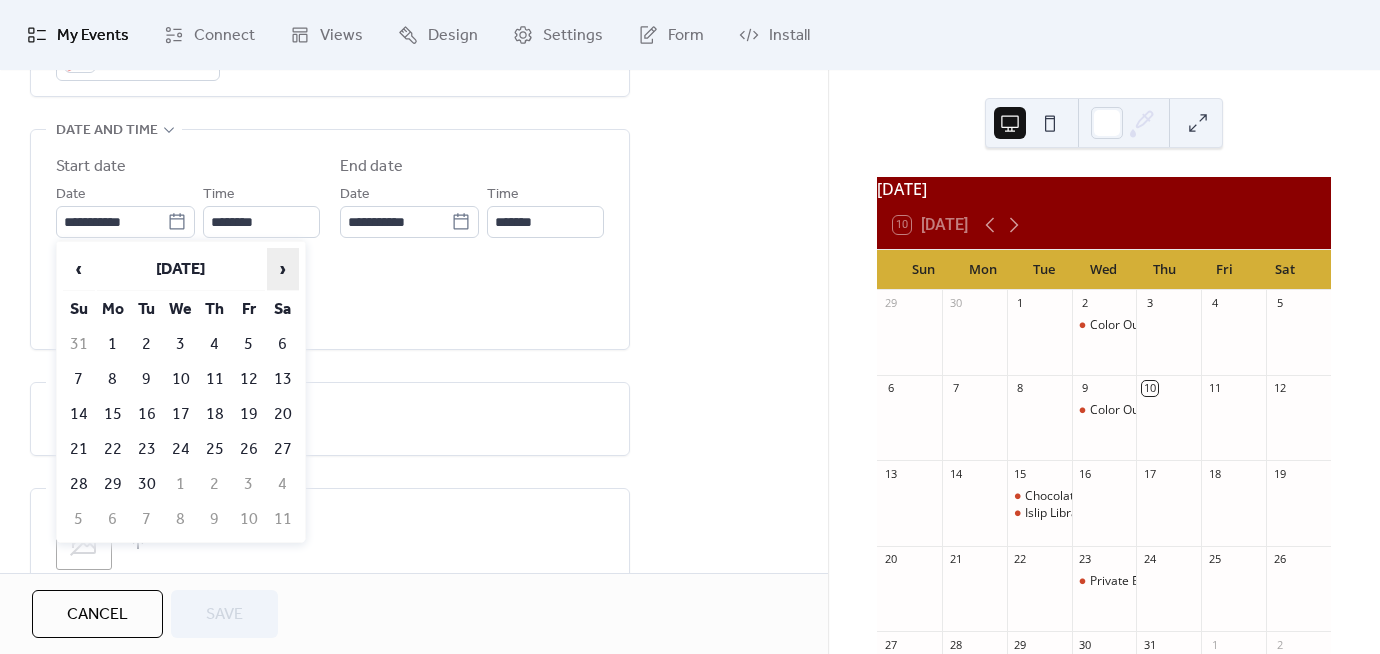 click on "›" at bounding box center (283, 269) 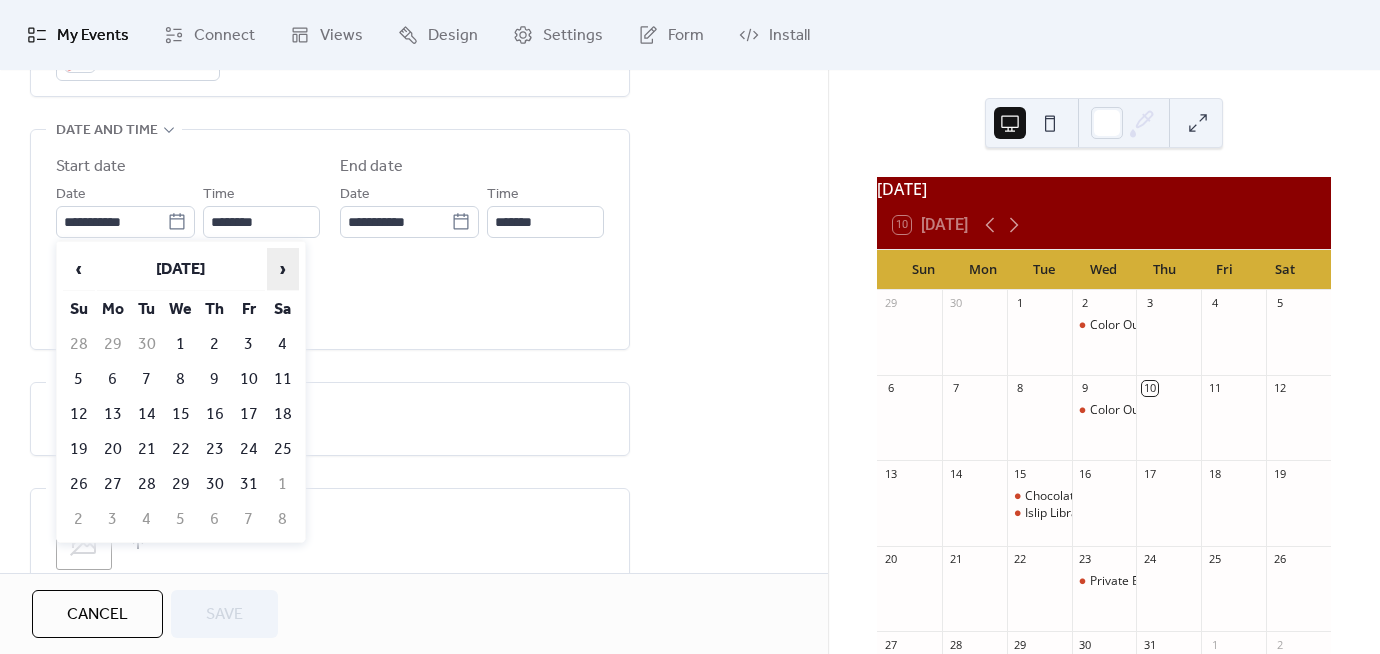click on "›" at bounding box center (283, 269) 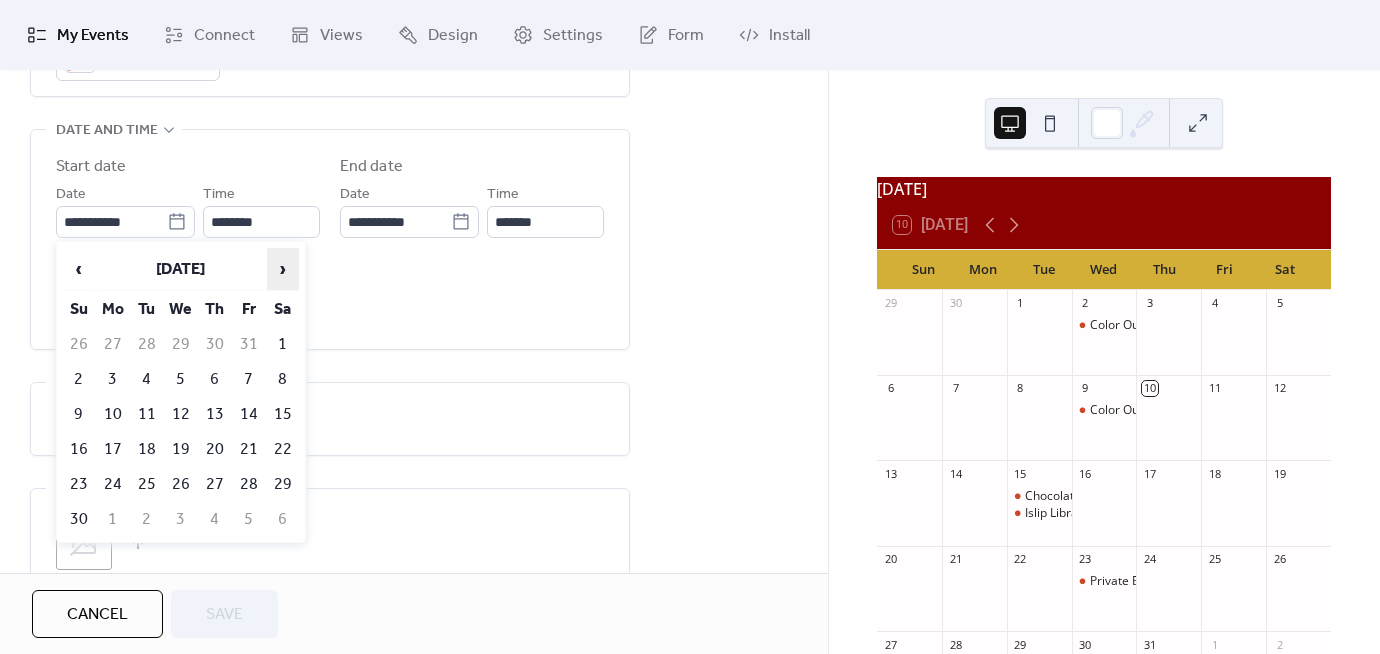 click on "›" at bounding box center (283, 269) 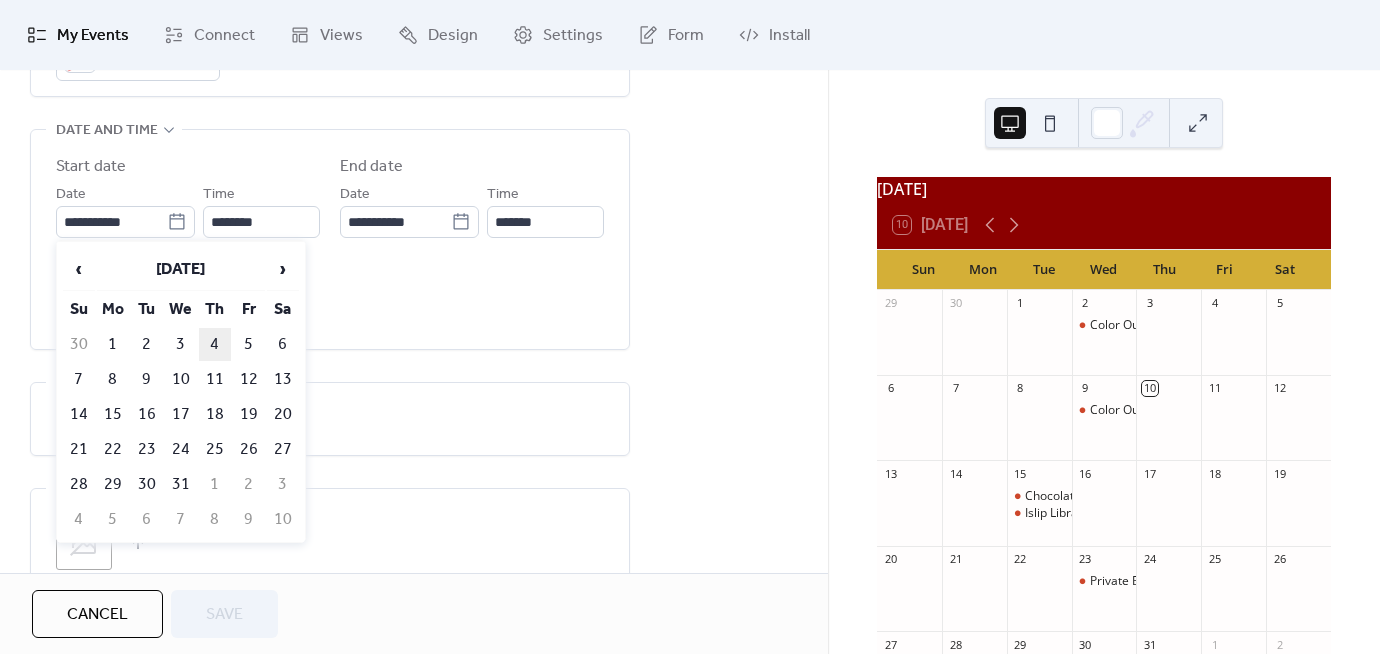 click on "4" at bounding box center (215, 344) 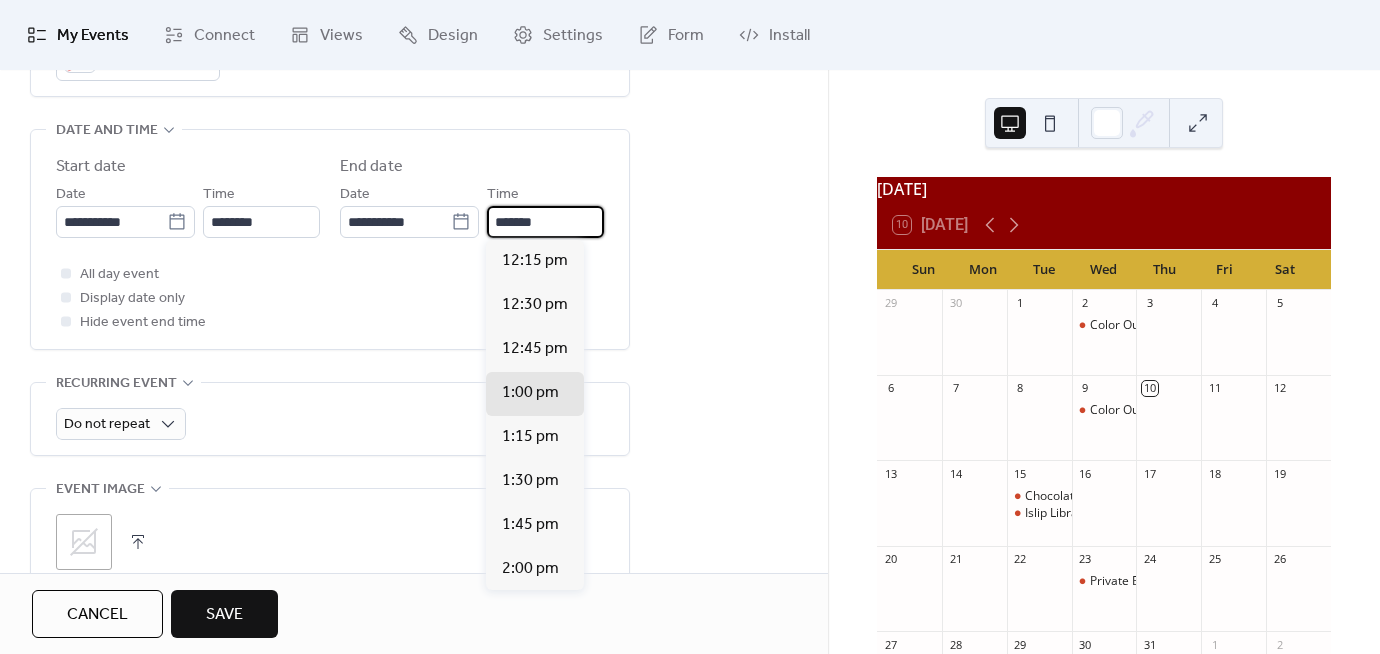 click on "*******" at bounding box center [545, 222] 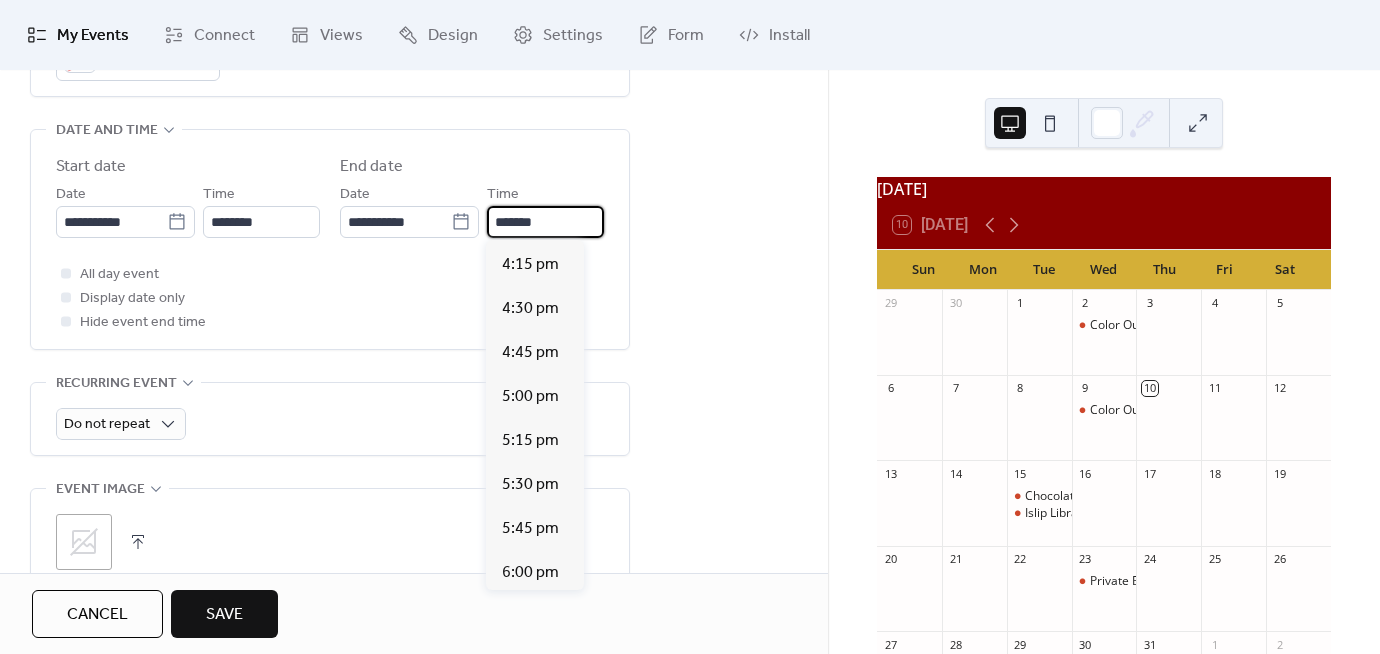 scroll, scrollTop: 701, scrollLeft: 0, axis: vertical 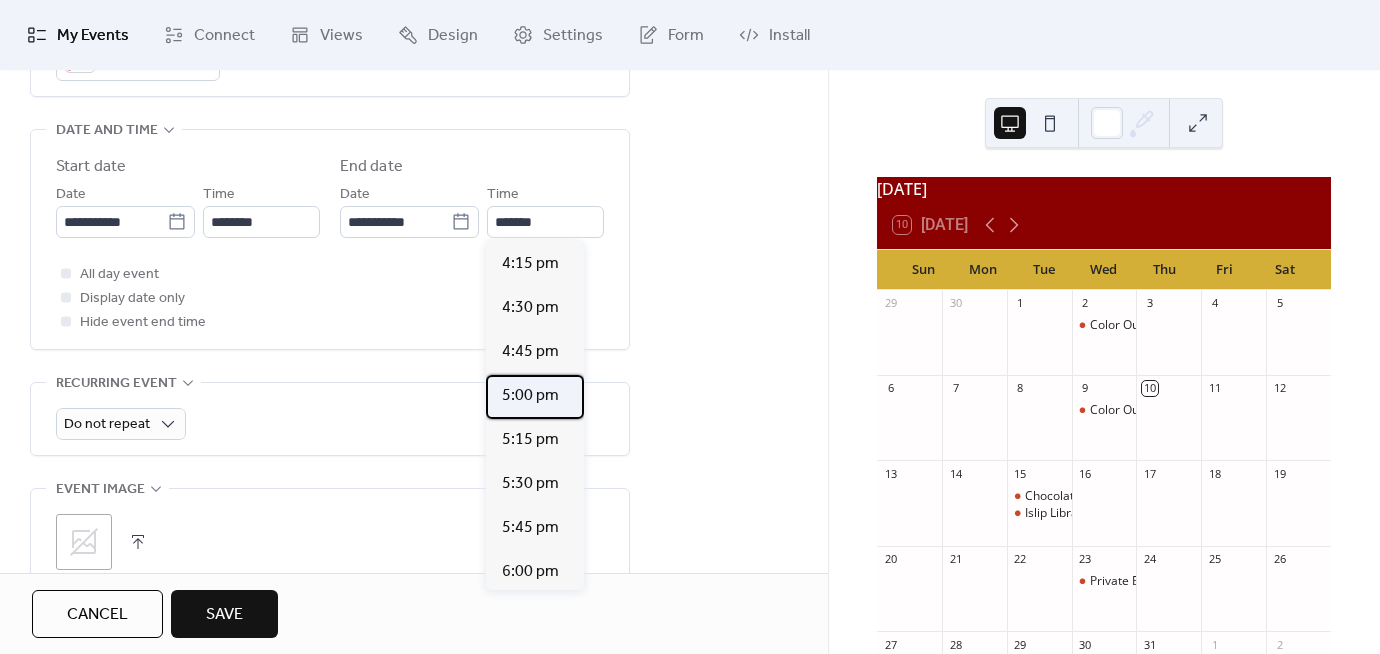 click on "5:00 pm" at bounding box center [530, 396] 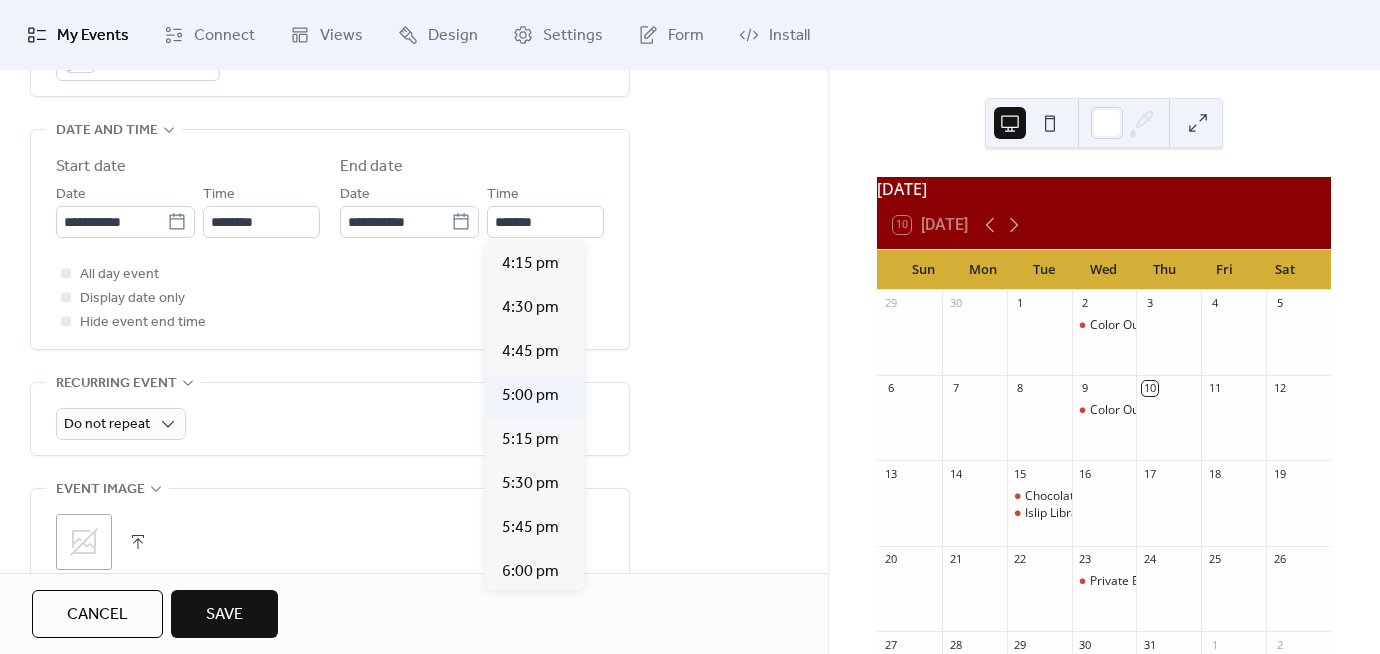type on "*******" 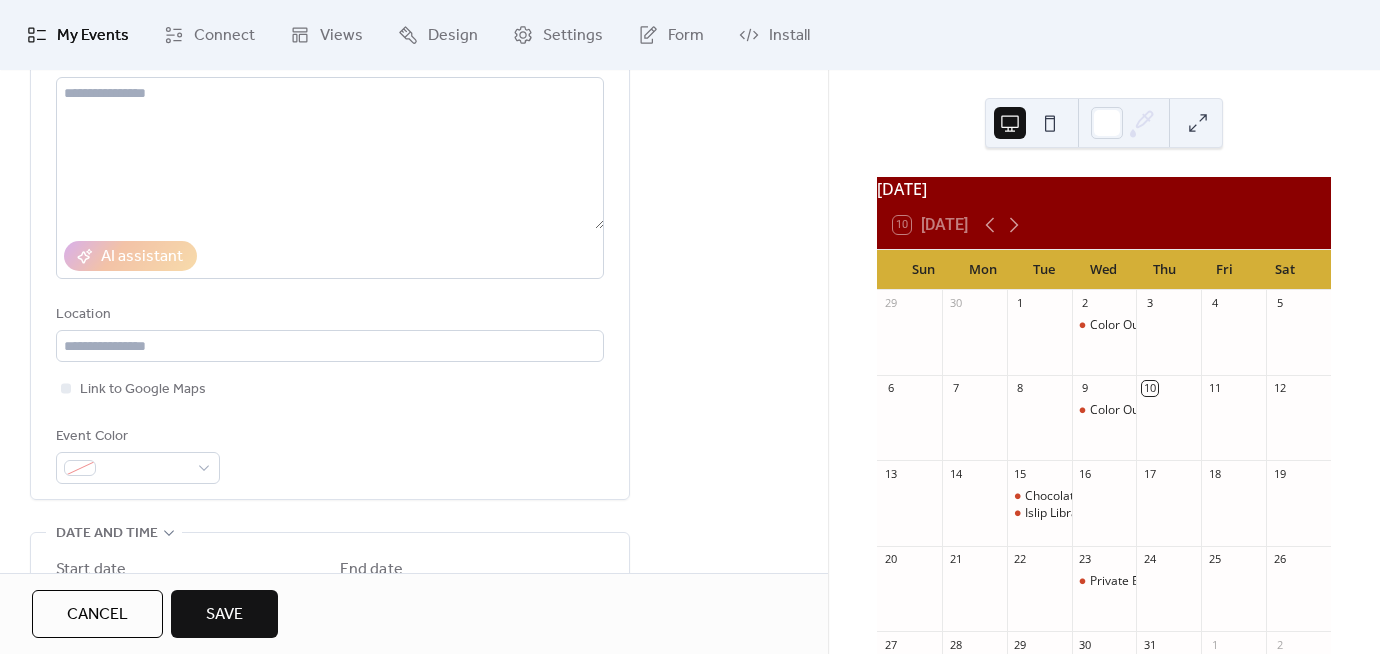scroll, scrollTop: 0, scrollLeft: 0, axis: both 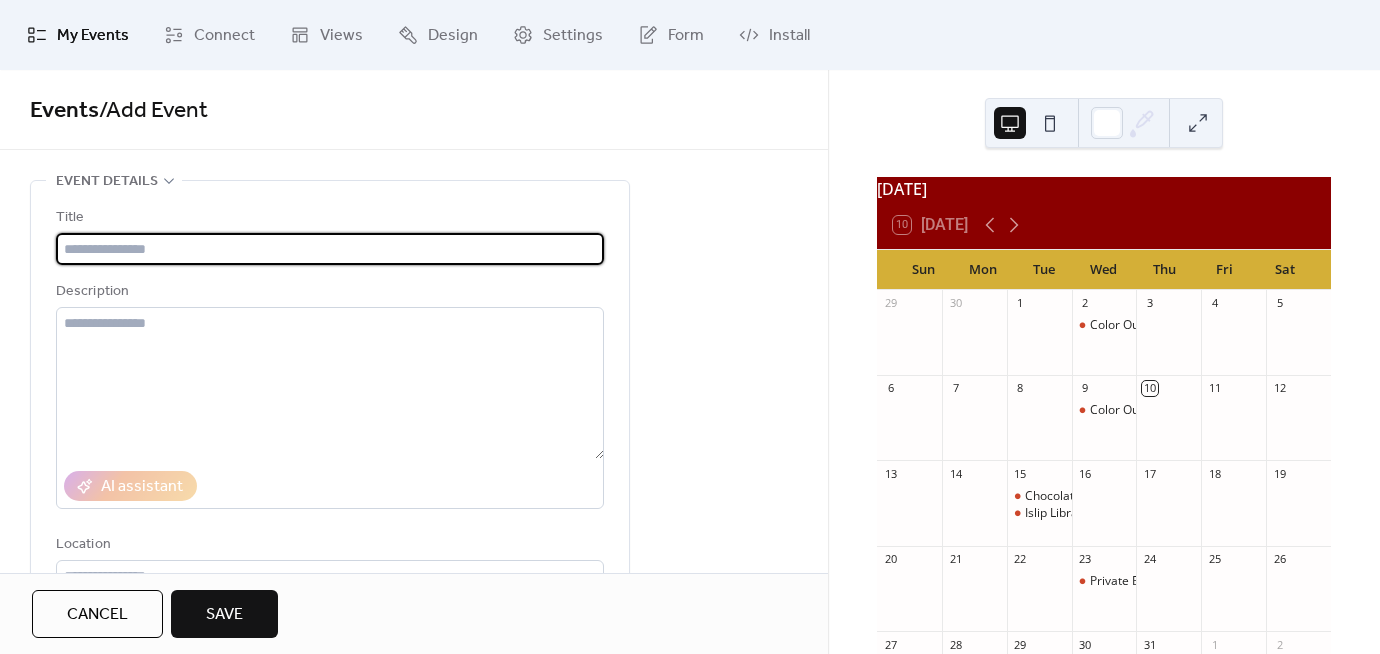 click at bounding box center [330, 249] 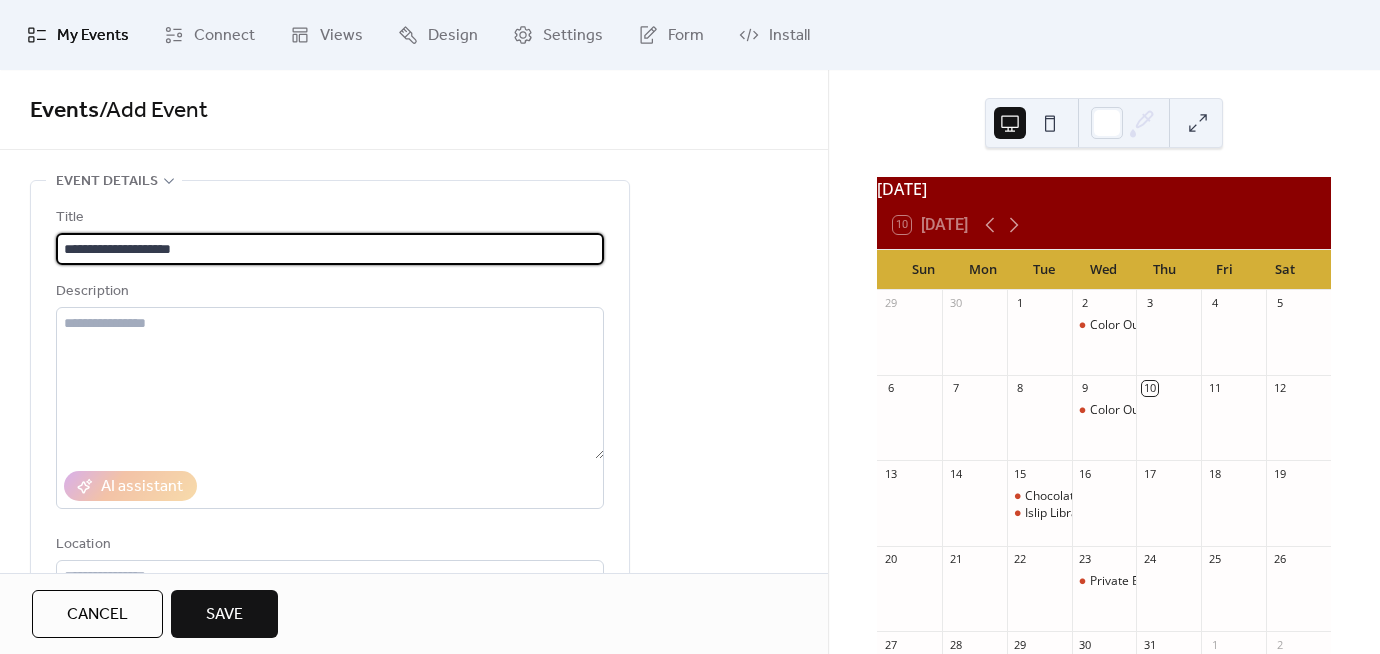 click on "**********" at bounding box center (330, 249) 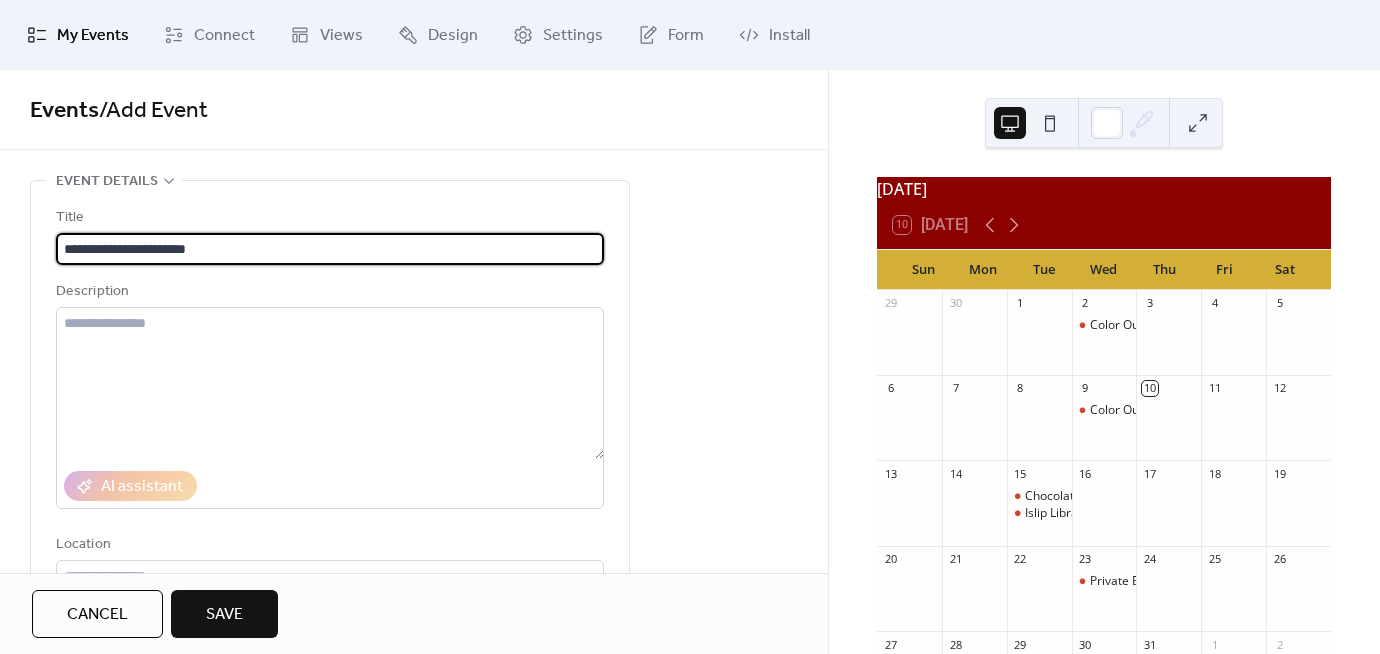 paste on "**********" 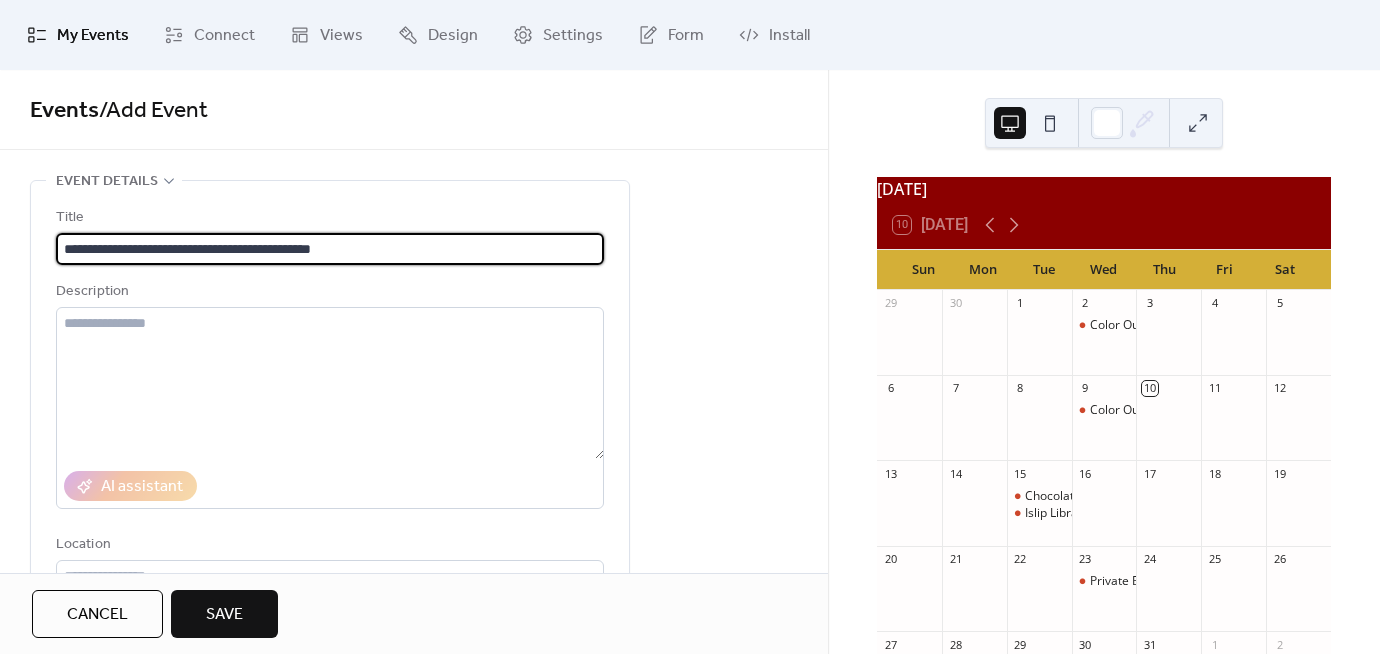 type on "**********" 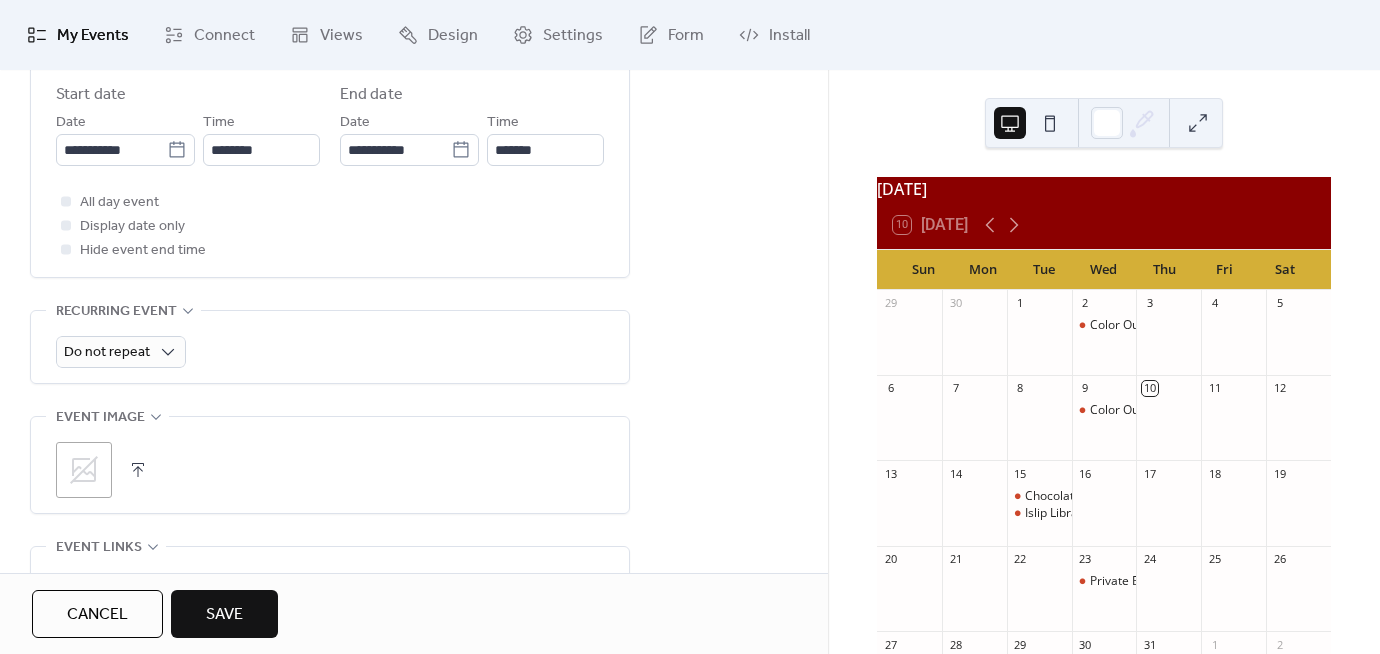 scroll, scrollTop: 725, scrollLeft: 0, axis: vertical 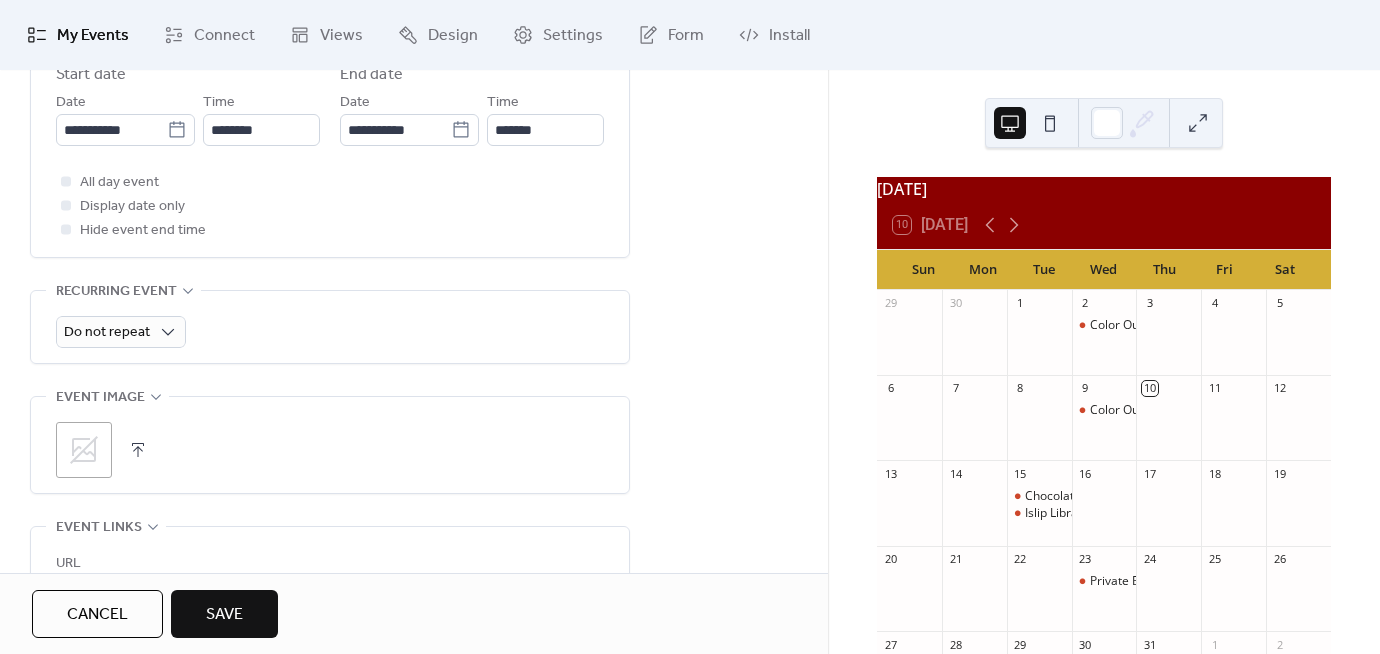 click on "Save" at bounding box center (224, 615) 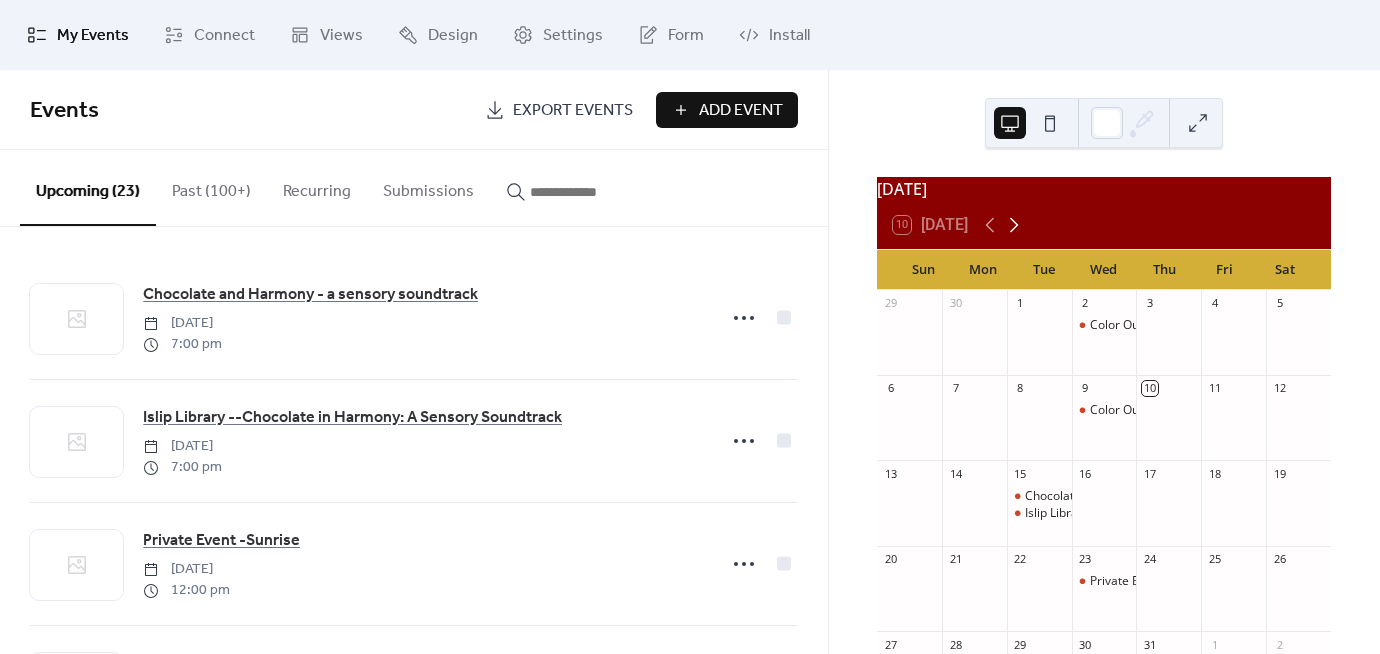 click 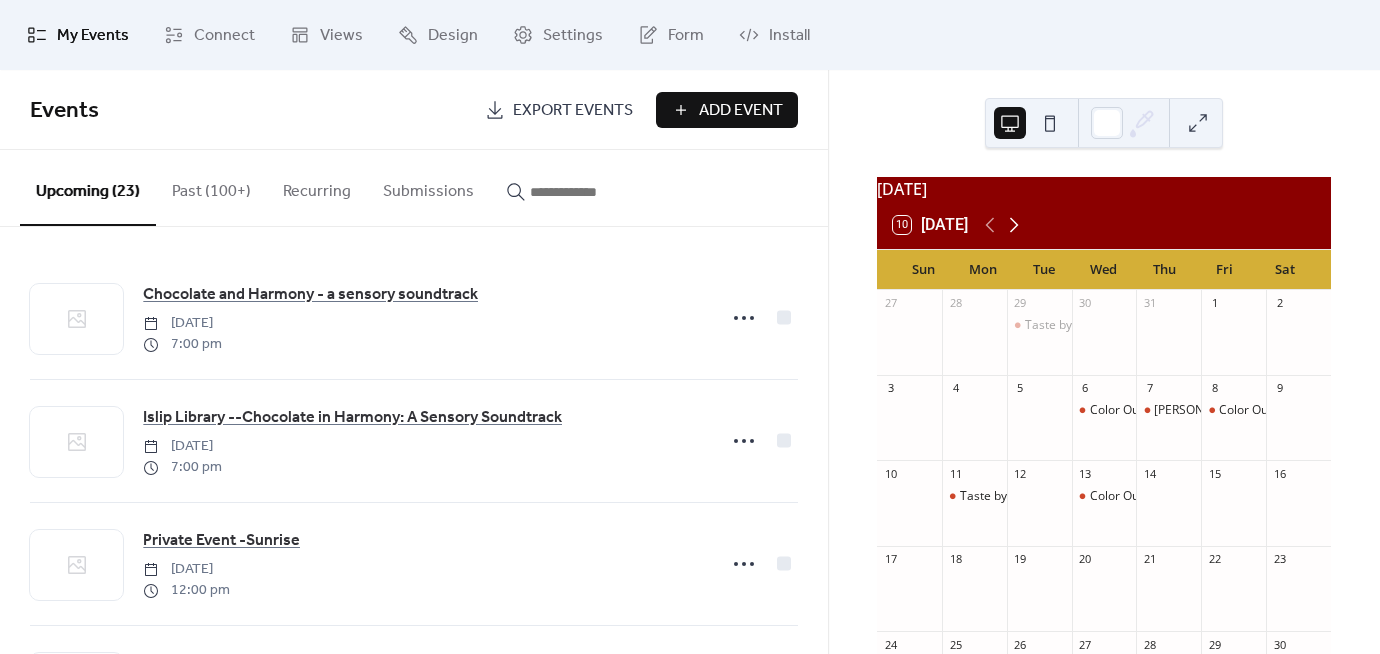 click 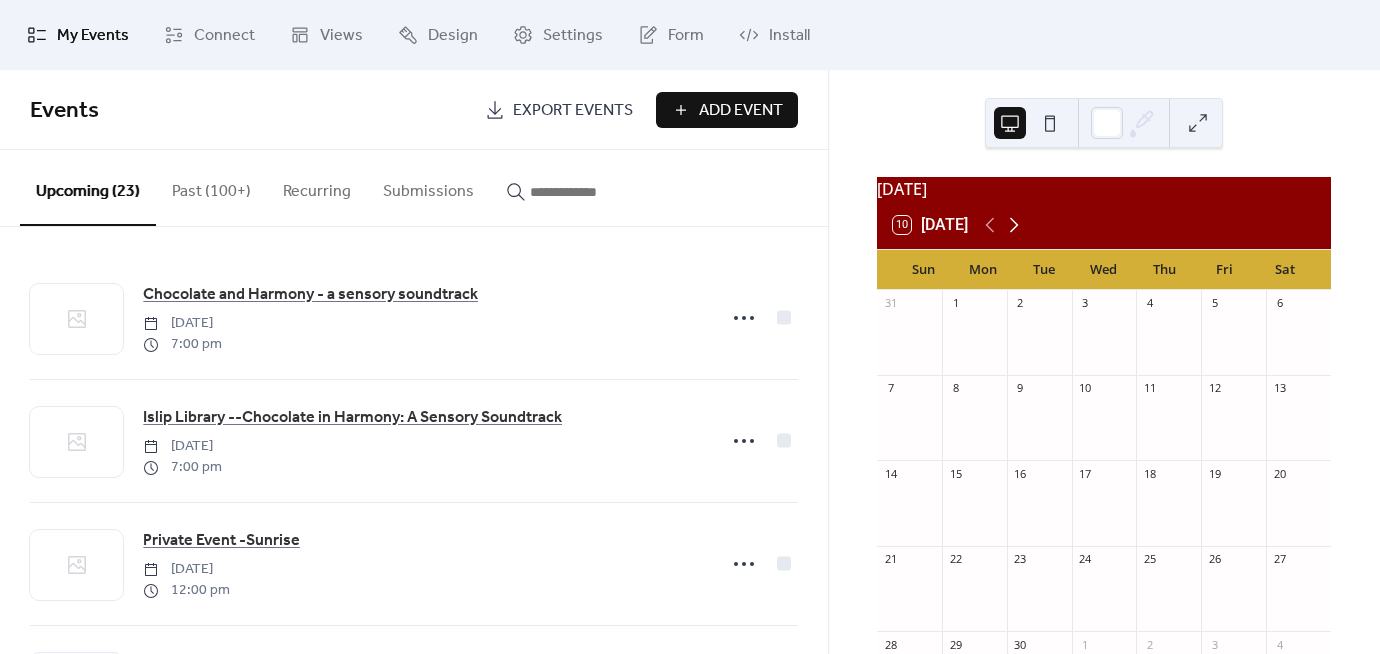 click 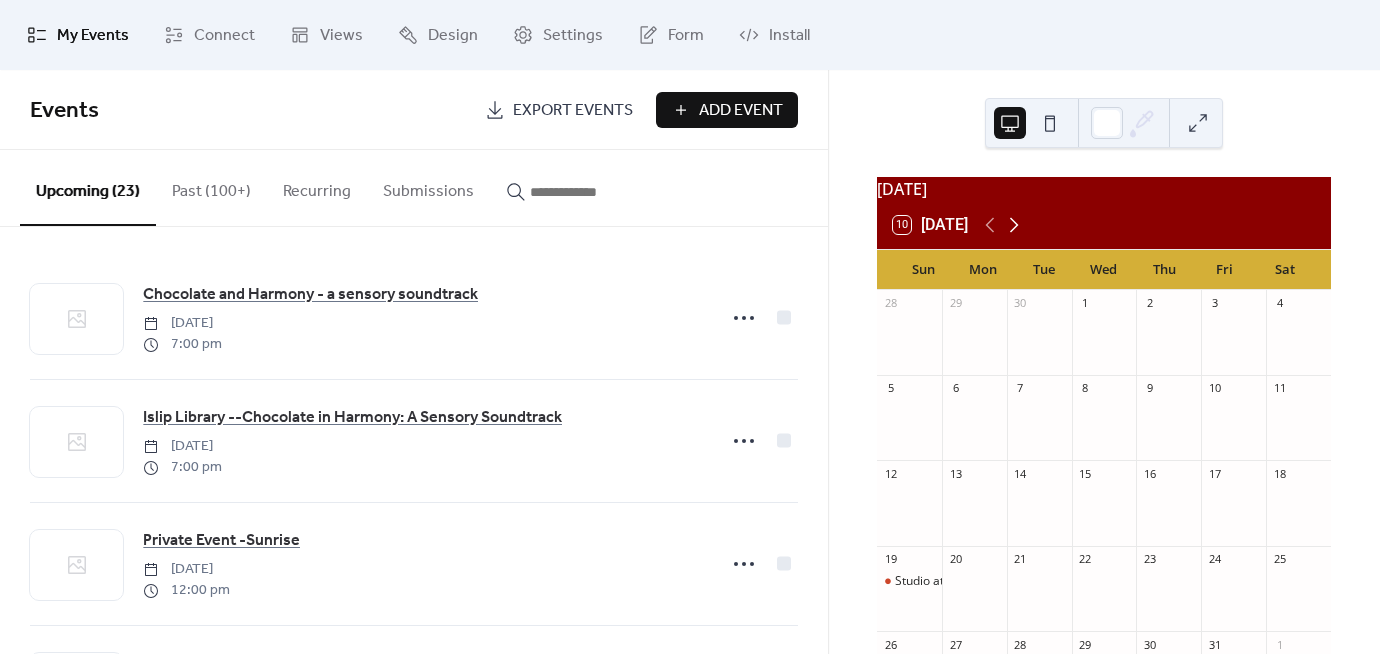 click 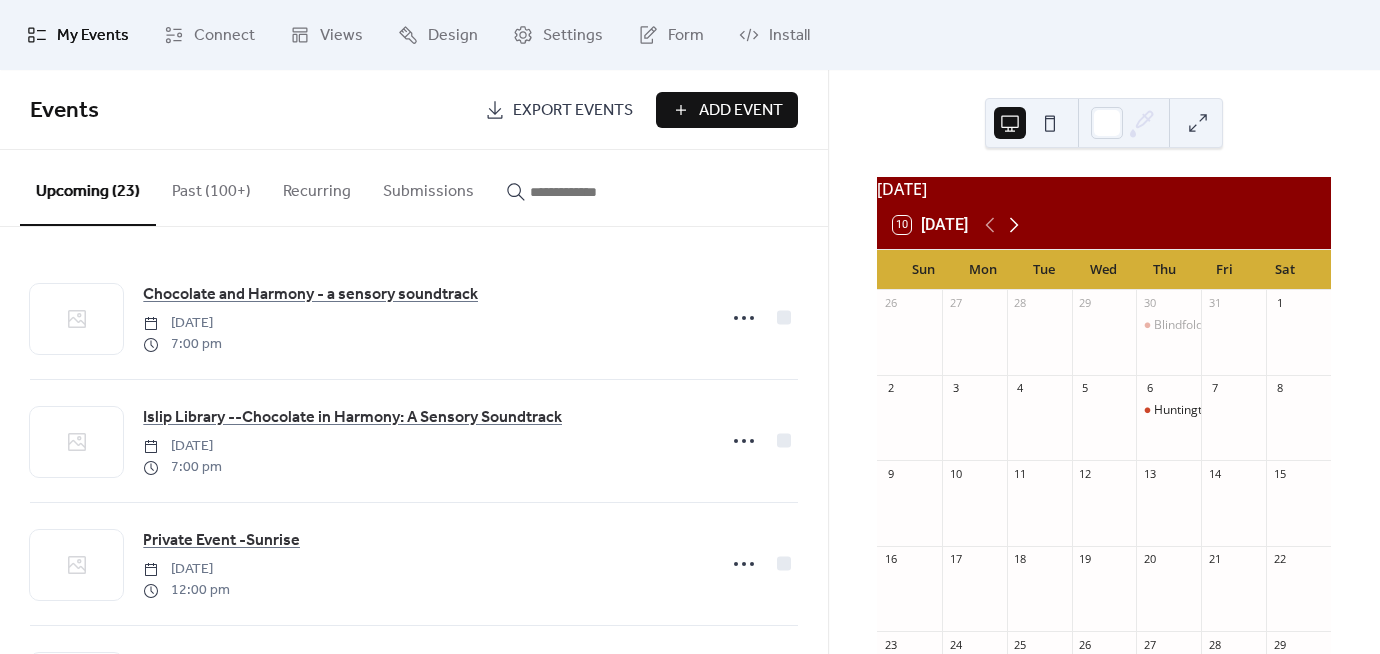 click 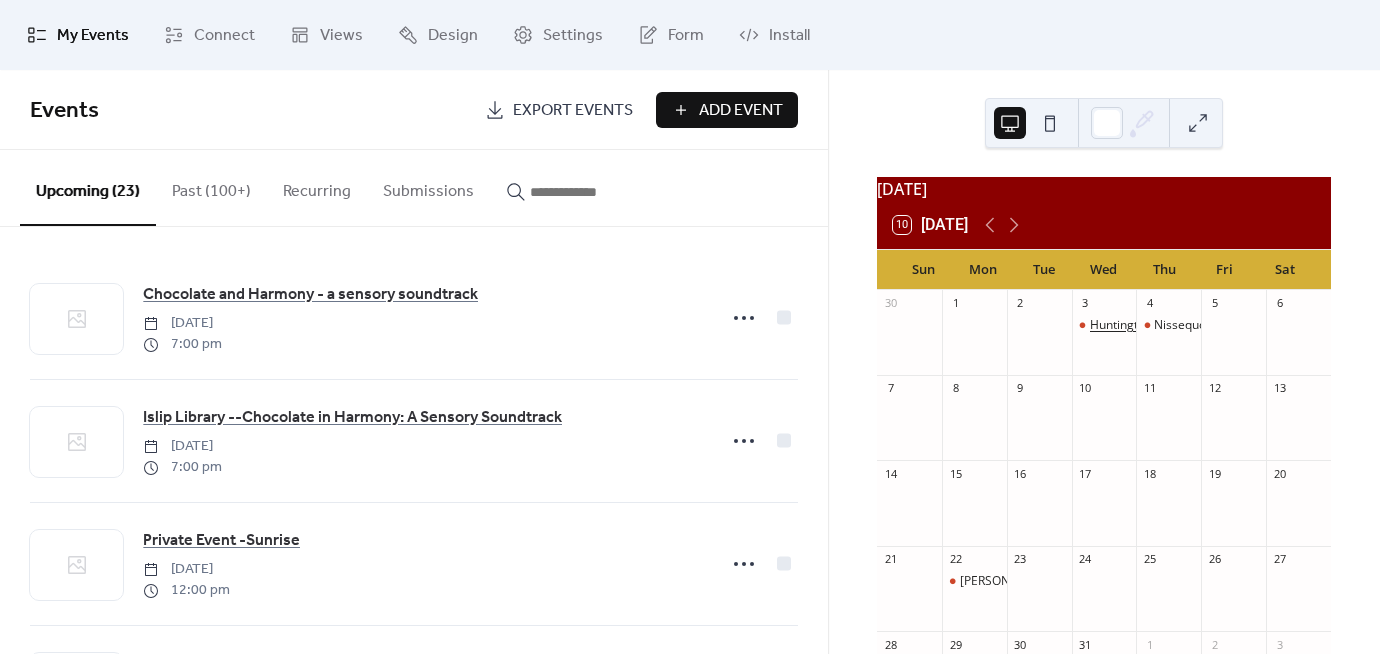 click on "Huntington Library [PERSON_NAME]" at bounding box center [1190, 325] 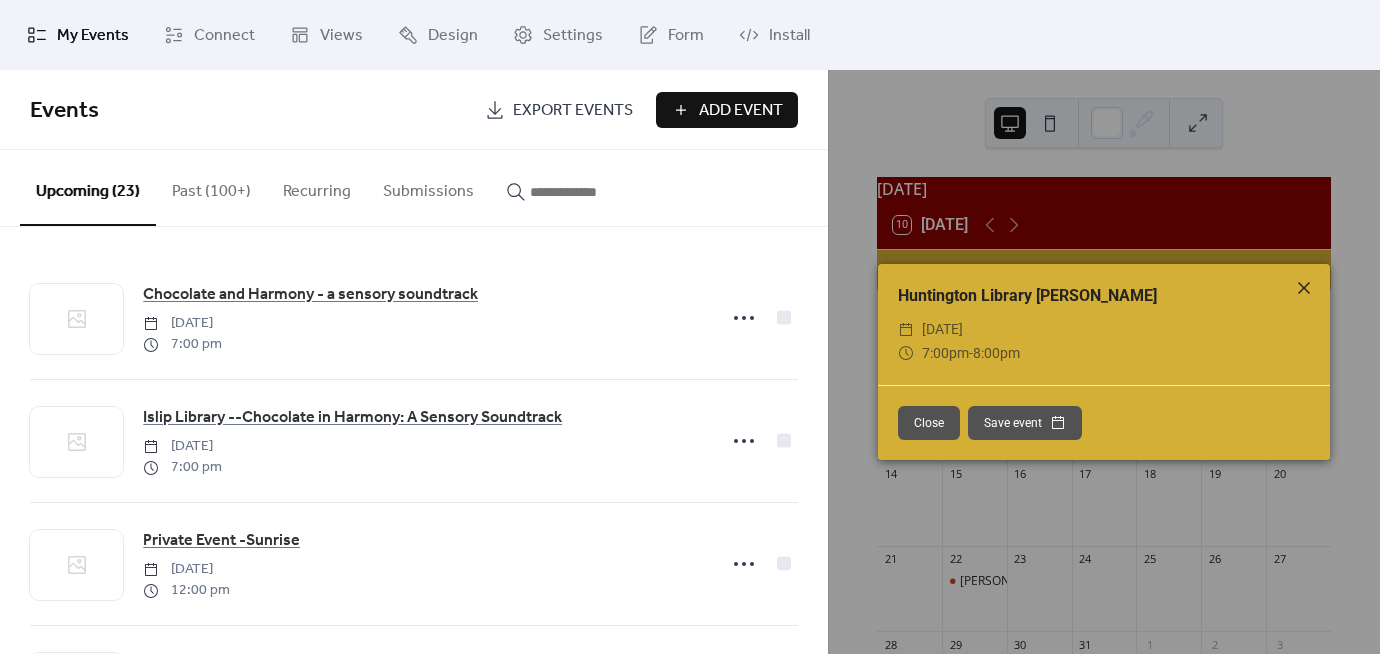 click 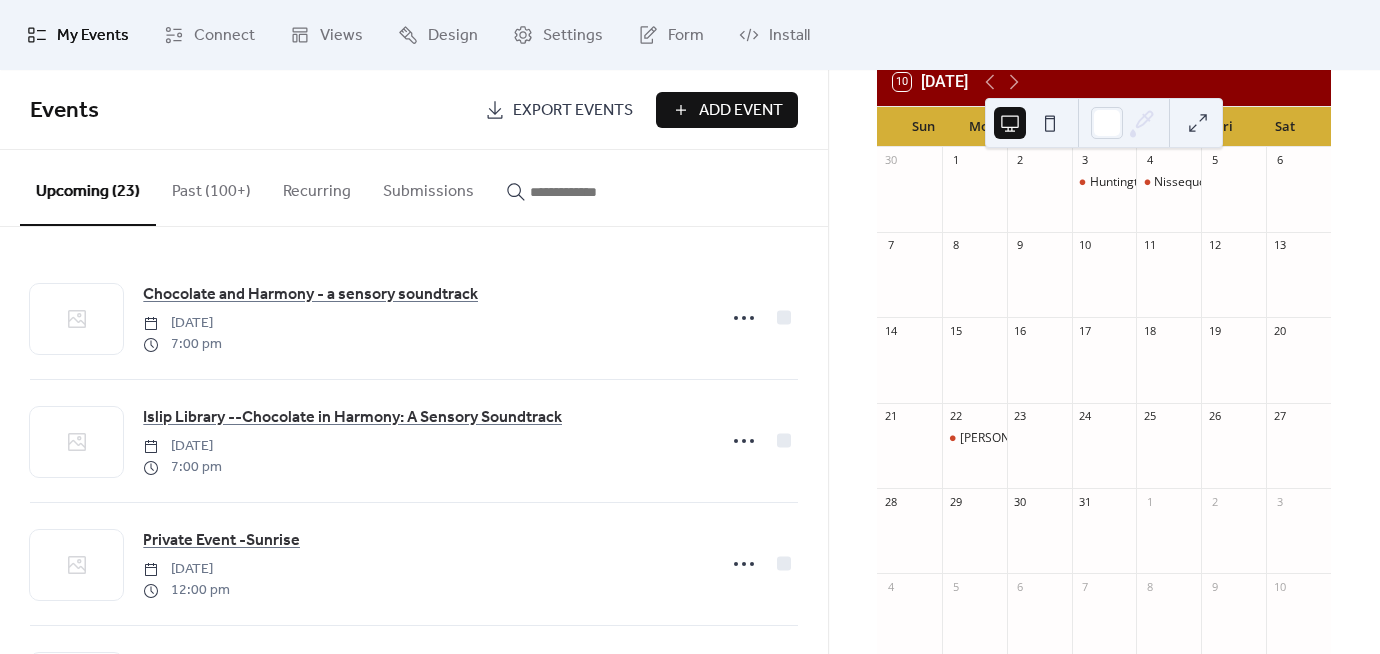 scroll, scrollTop: 145, scrollLeft: 0, axis: vertical 